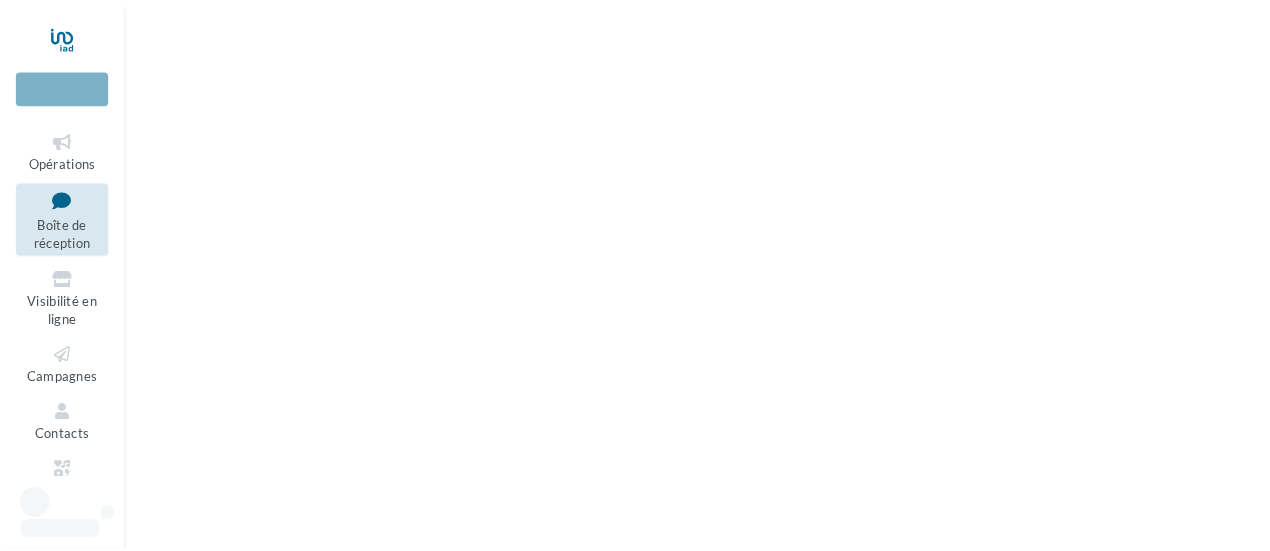 scroll, scrollTop: 0, scrollLeft: 0, axis: both 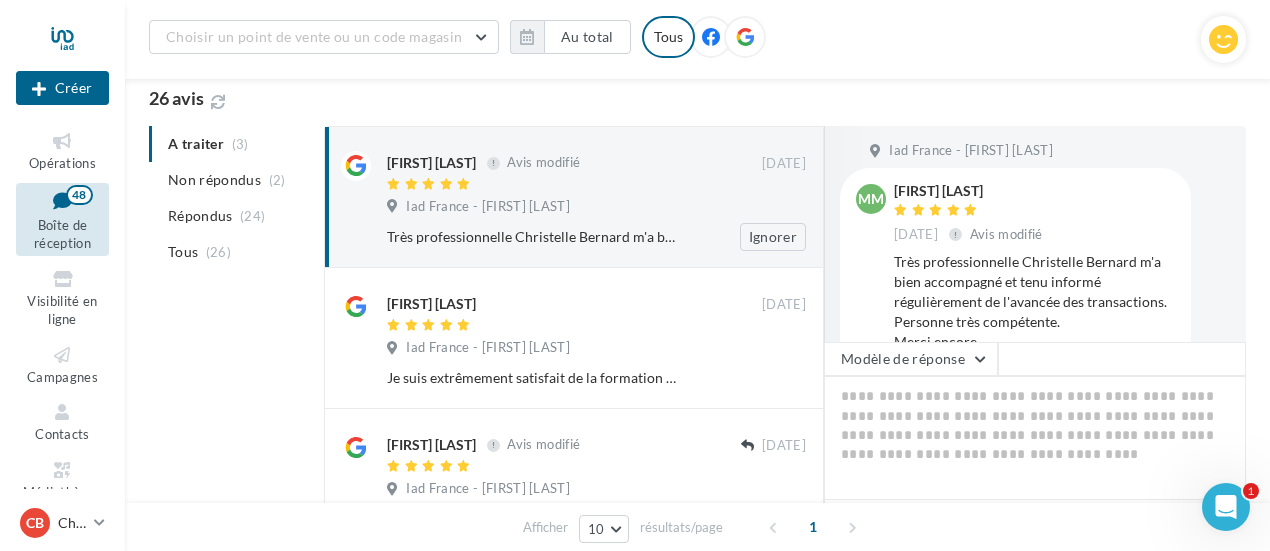 click on "[FIRST] [LAST]" at bounding box center [431, 163] 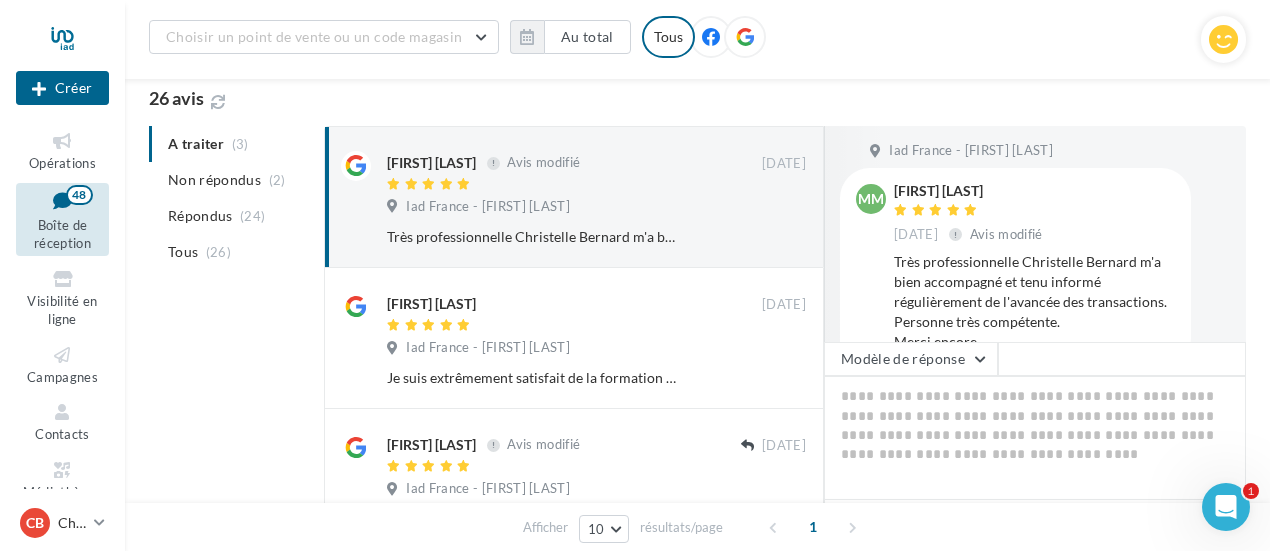 scroll, scrollTop: 41, scrollLeft: 0, axis: vertical 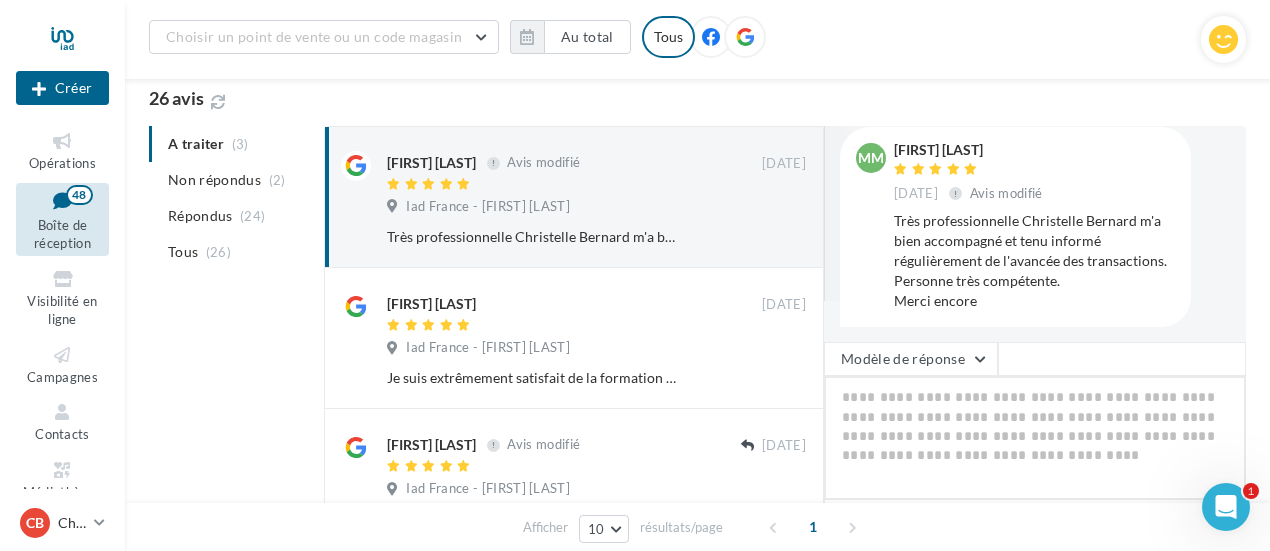 click at bounding box center (1035, 438) 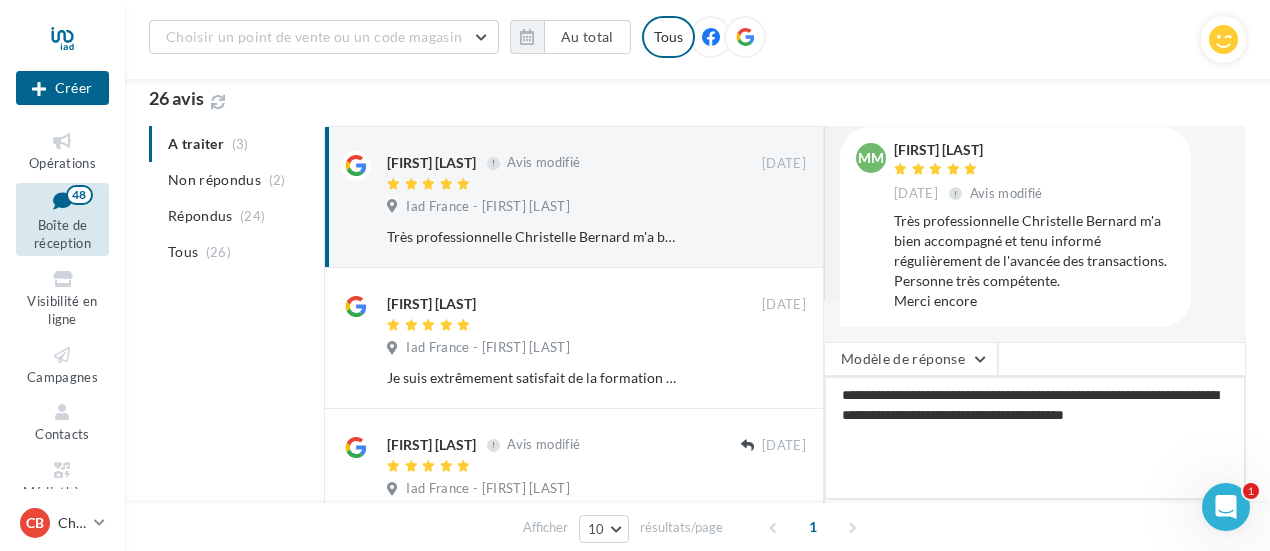 click on "**********" at bounding box center [1035, 438] 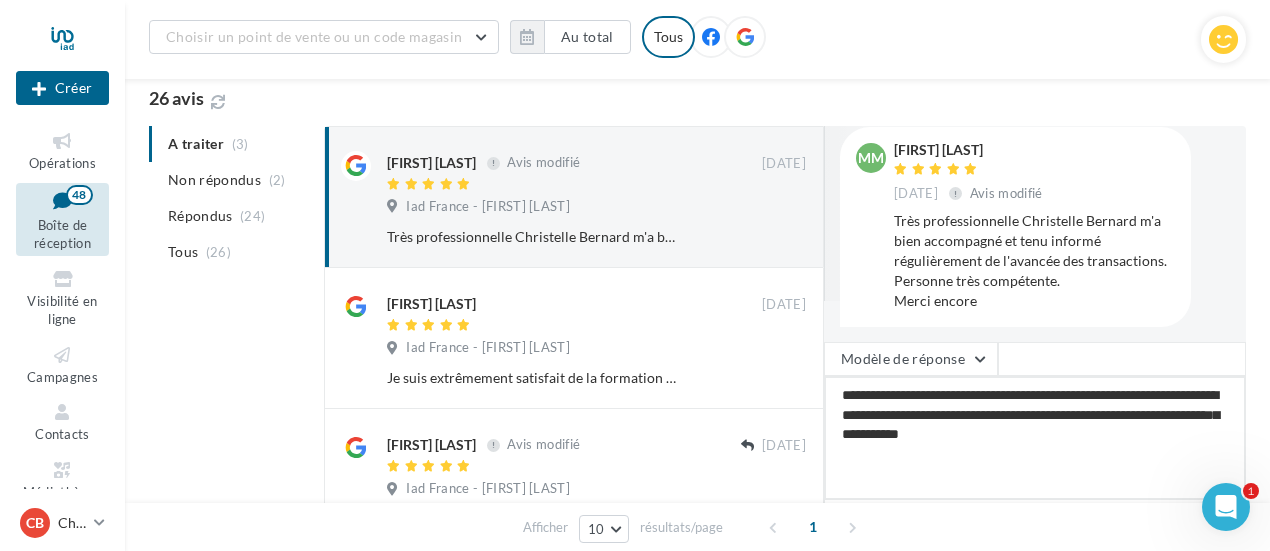 click on "**********" at bounding box center [1035, 438] 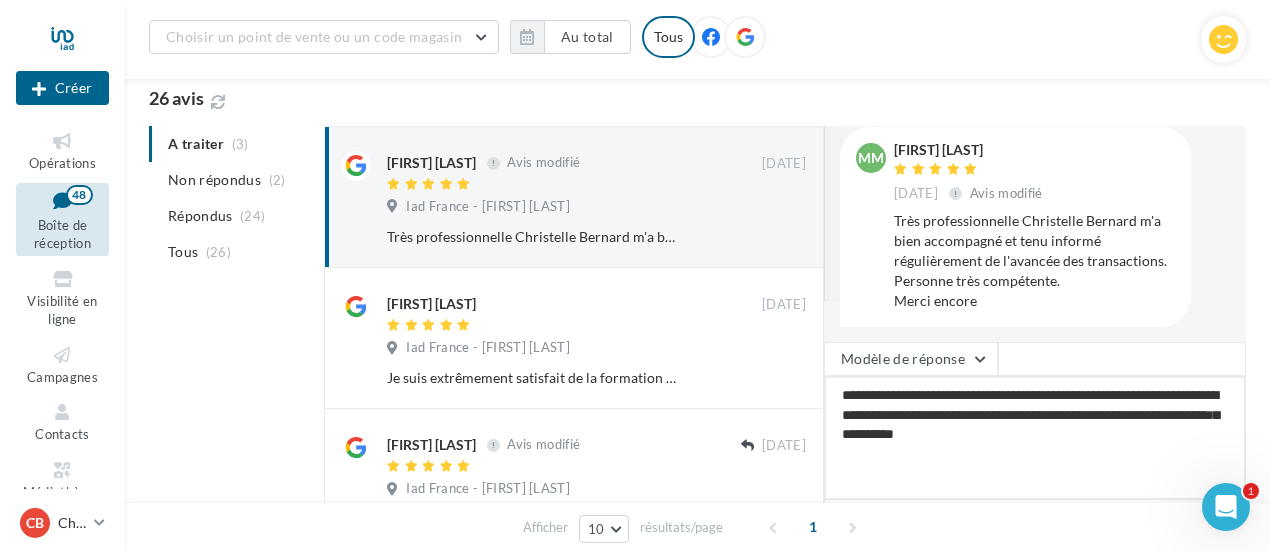 click on "**********" at bounding box center (1035, 438) 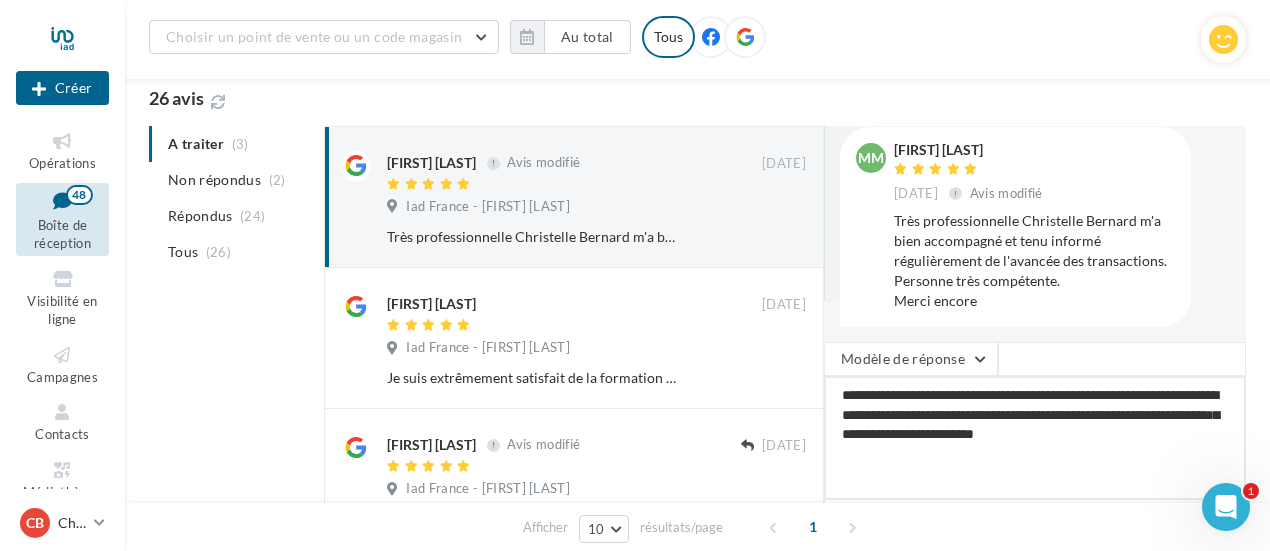 click on "**********" at bounding box center [1035, 438] 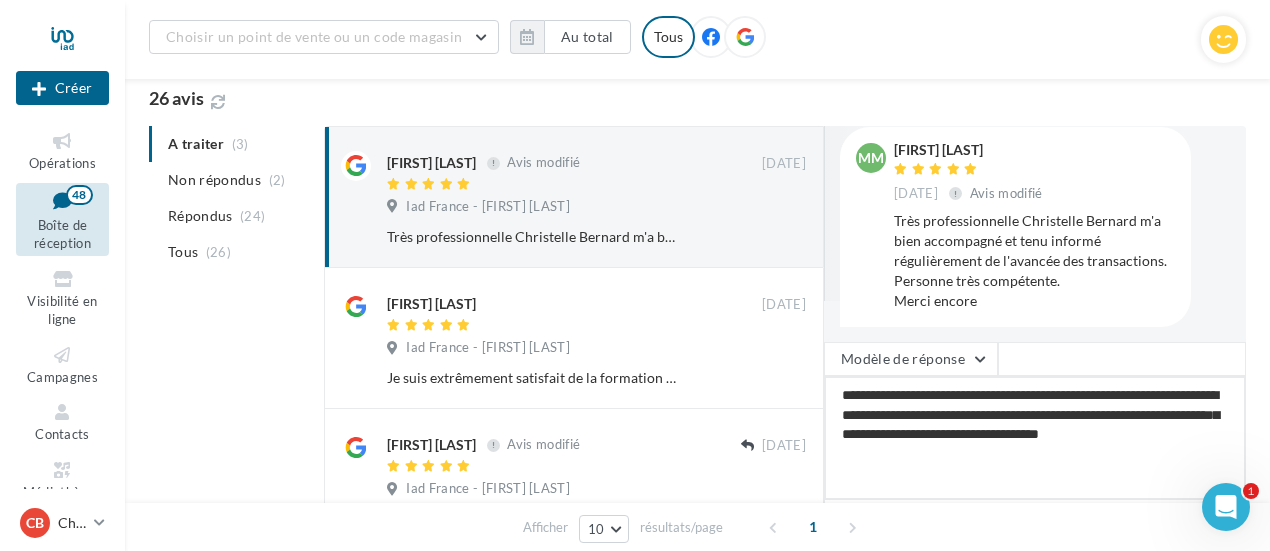 click on "**********" at bounding box center (1035, 438) 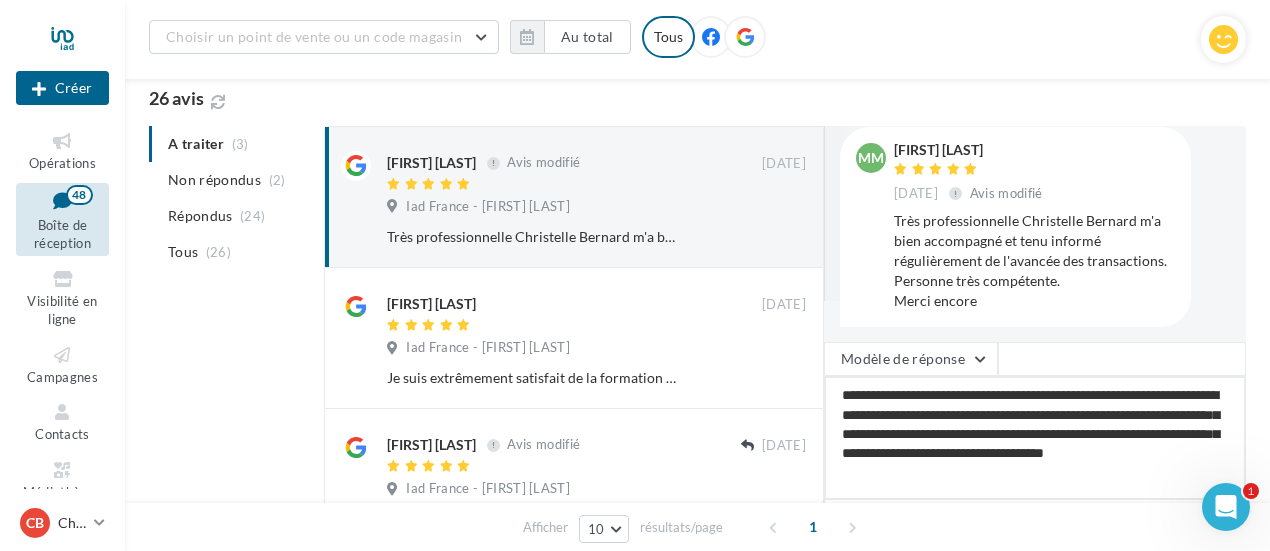 click on "**********" at bounding box center [1035, 438] 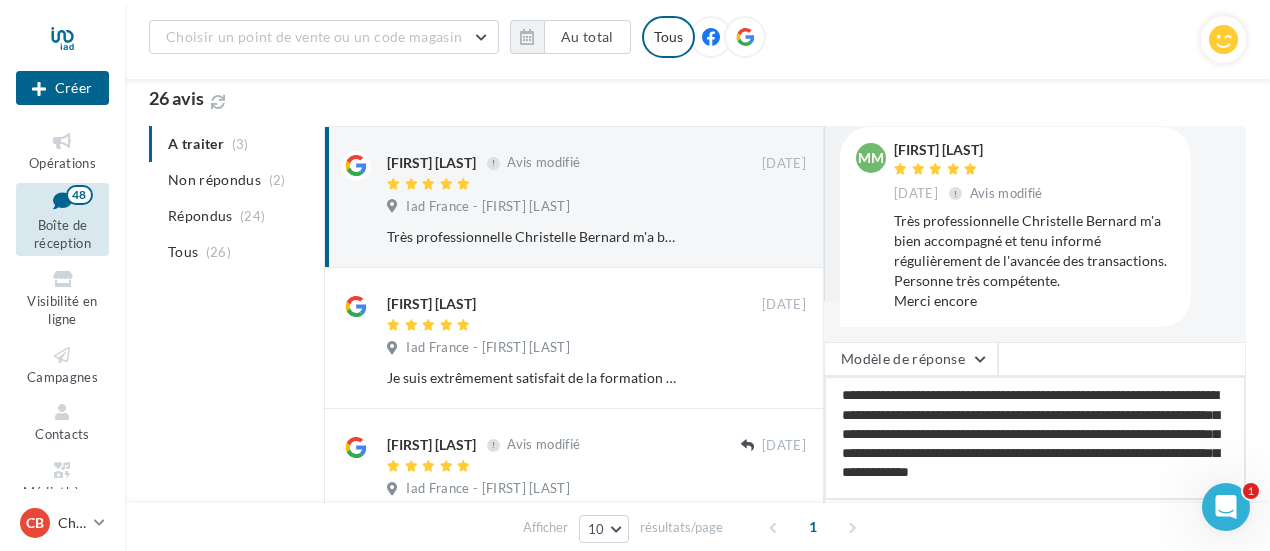 scroll, scrollTop: 2, scrollLeft: 0, axis: vertical 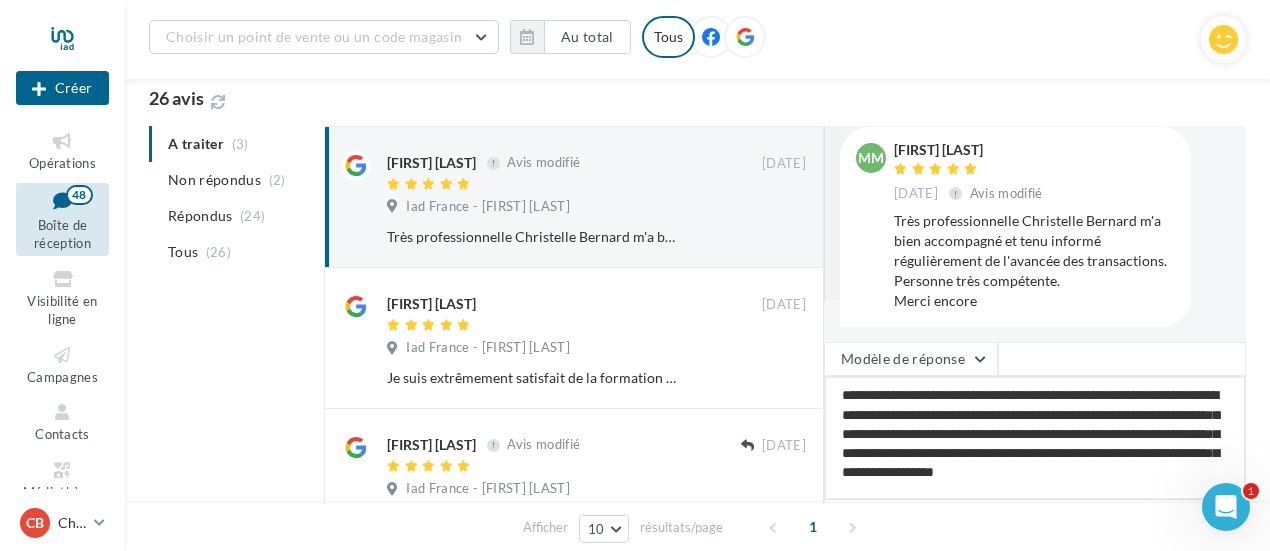 click on "**********" at bounding box center [1035, 438] 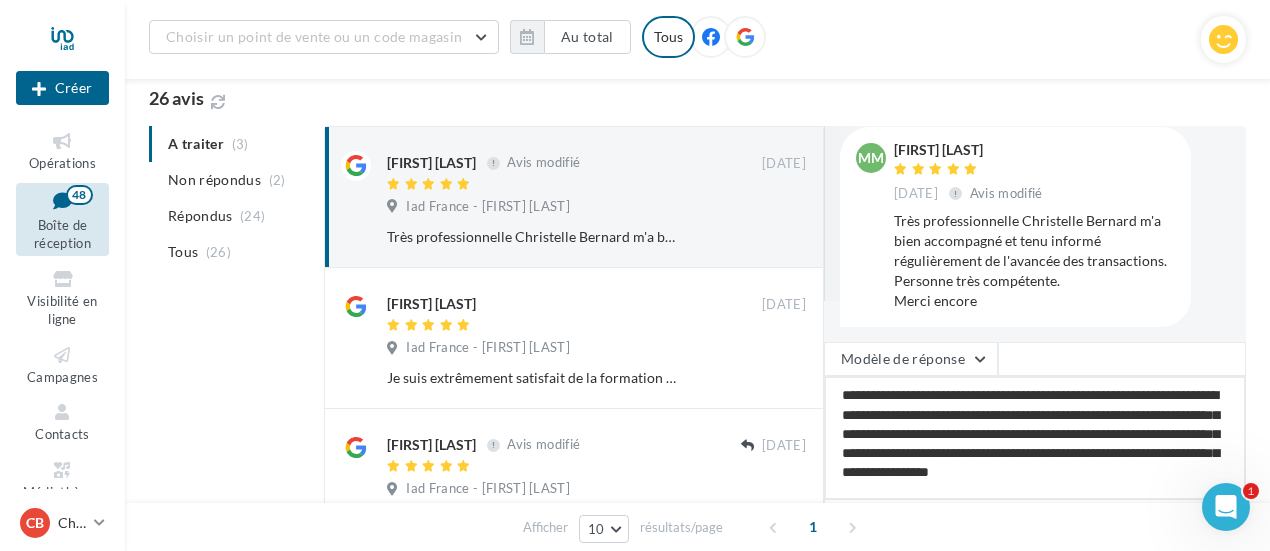 scroll, scrollTop: 11, scrollLeft: 0, axis: vertical 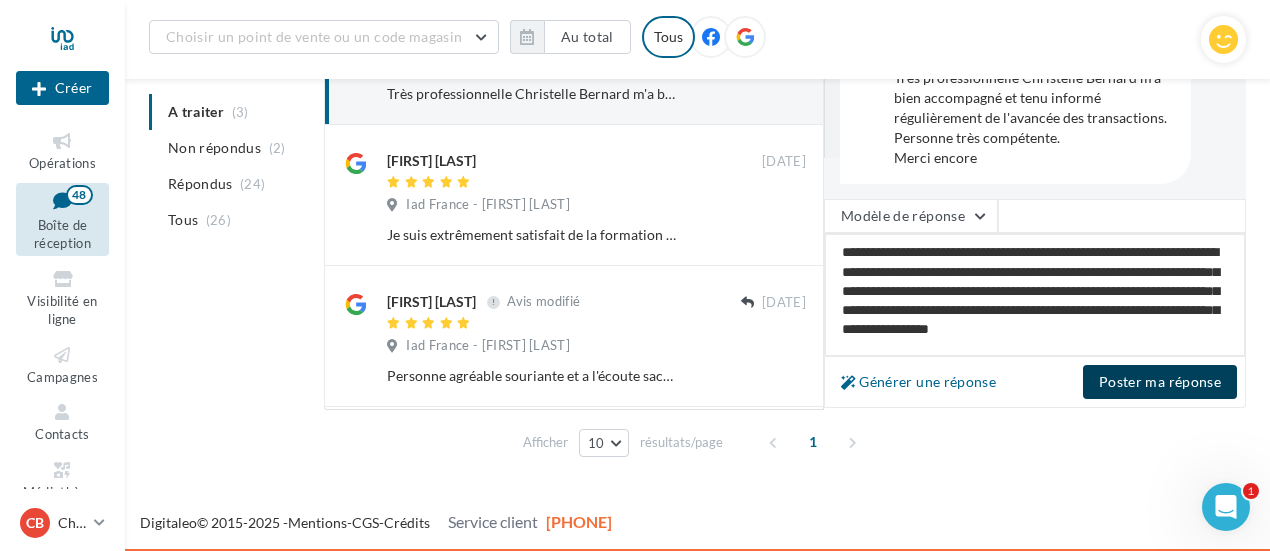 type on "**********" 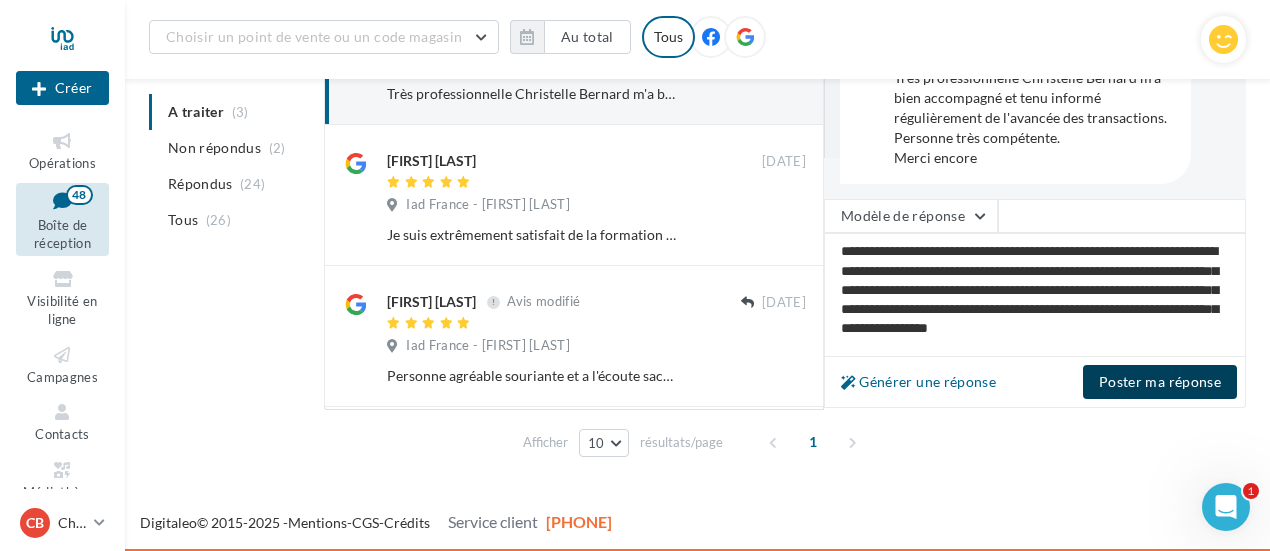 scroll, scrollTop: 8, scrollLeft: 0, axis: vertical 